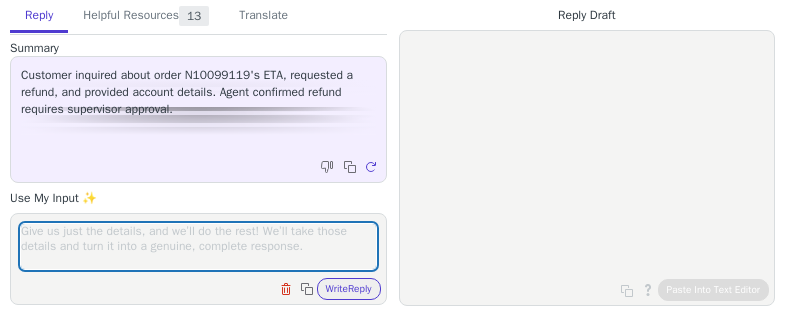 scroll, scrollTop: 0, scrollLeft: 0, axis: both 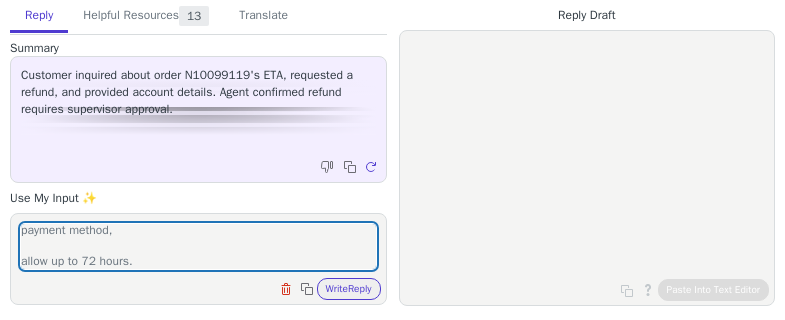 type on "Hi [NAME],
I have processed your refund of 451.99 back to your original payment method,
allow up to 72 hours." 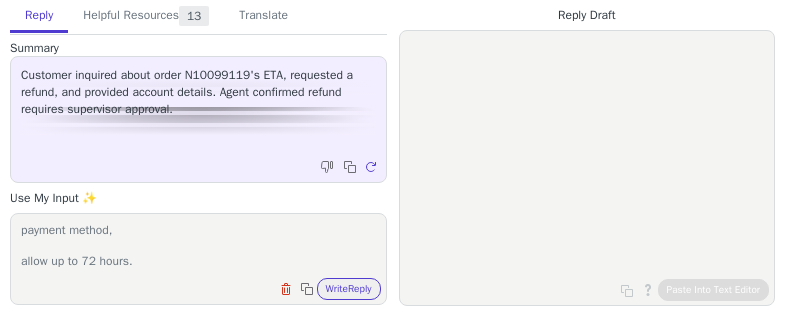 click on "Clear field Copy to clipboard Write  Reply" at bounding box center [208, 287] 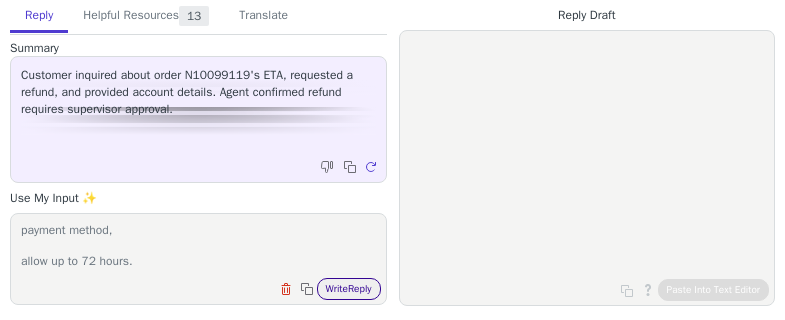 click on "Write  Reply" at bounding box center (349, 289) 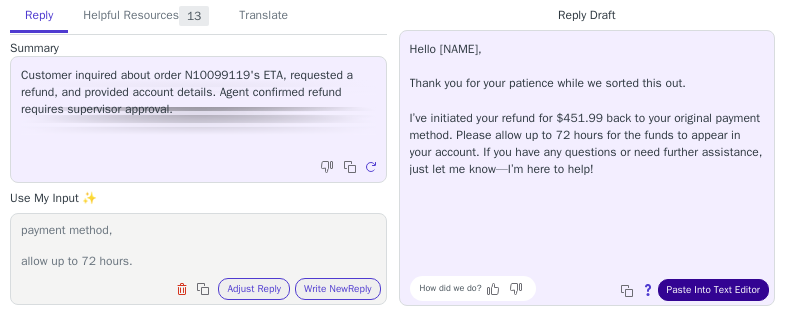 click on "Paste Into Text Editor" at bounding box center [713, 290] 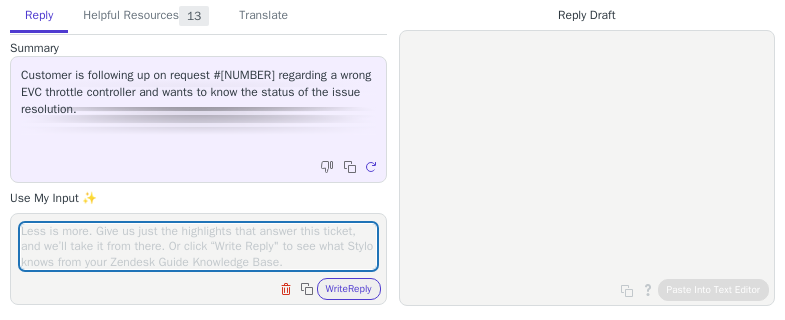 scroll, scrollTop: 0, scrollLeft: 0, axis: both 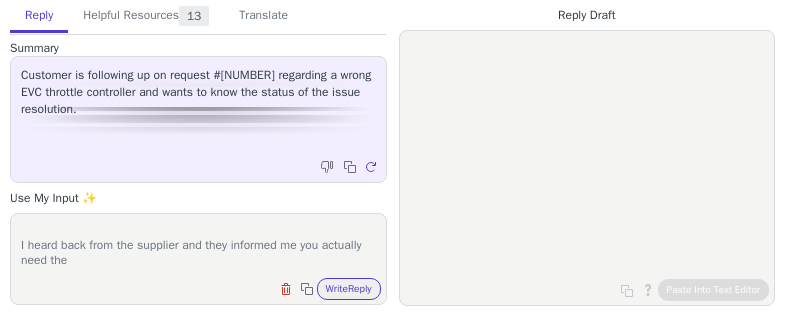 click on "Clear field Copy to clipboard Write  Reply" at bounding box center [208, 287] 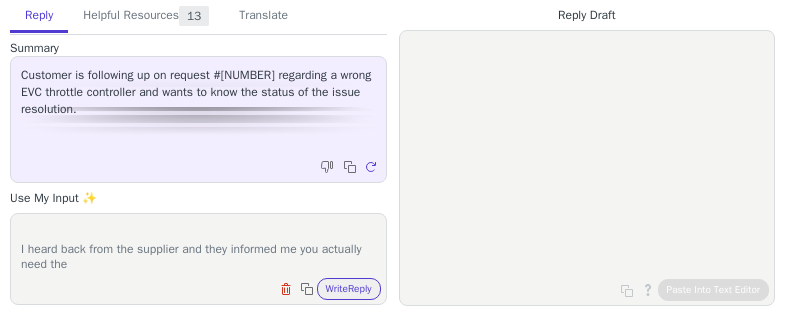 scroll, scrollTop: 17, scrollLeft: 0, axis: vertical 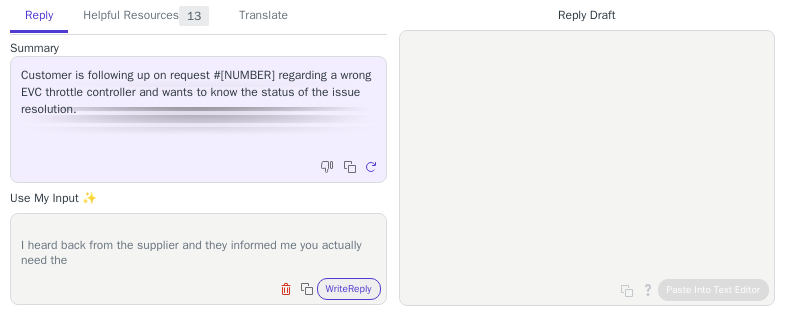 click on "Hi,
I heard back from the supplier and they informed me you actually need the" at bounding box center (198, 246) 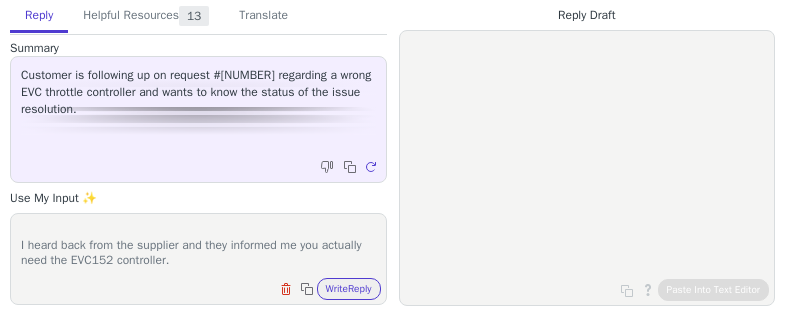scroll, scrollTop: 47, scrollLeft: 0, axis: vertical 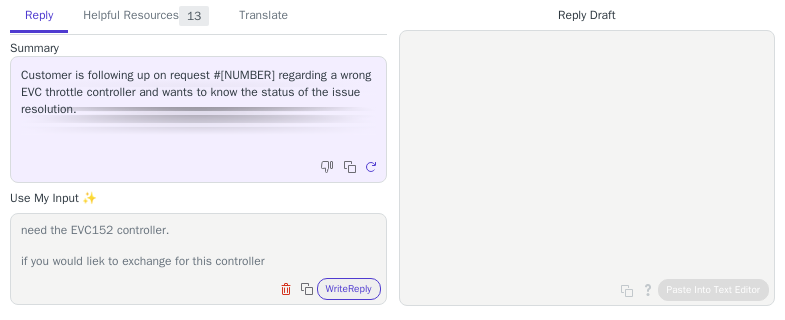 click on "Hi,
I heard back from the supplier and they informed me you actually need the EVC152 controller.
if you would liek to exchange for this controller" at bounding box center [198, 246] 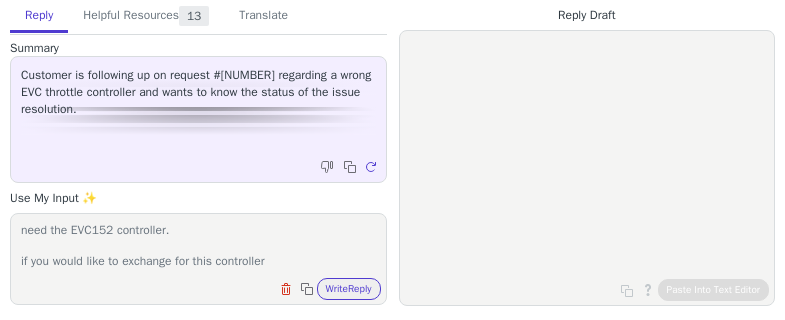 click on "Hi,
I heard back from the supplier and they informed me you actually need the EVC152 controller.
if you would like to exchange for this controller" at bounding box center [198, 246] 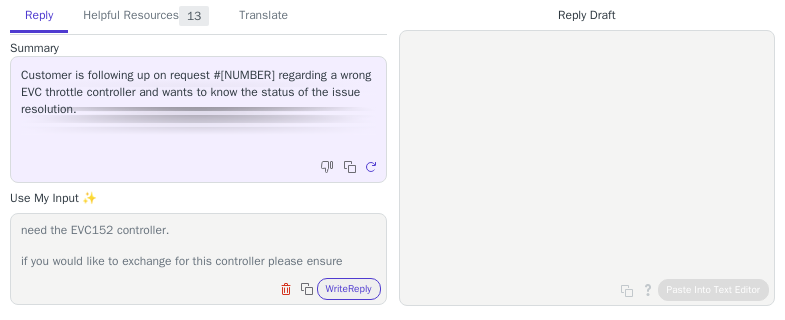 scroll, scrollTop: 63, scrollLeft: 0, axis: vertical 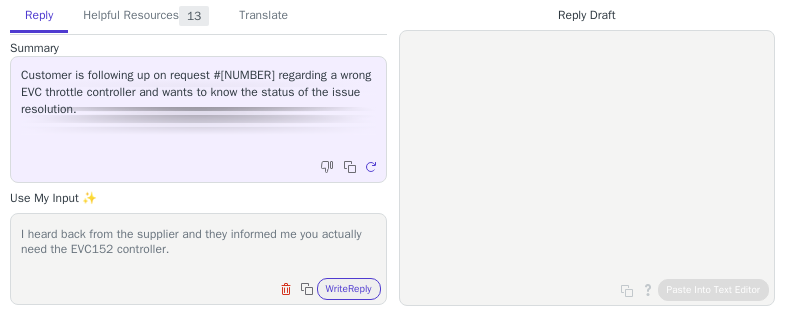 click on "Hi,
I heard back from the supplier and they informed me you actually need the EVC152 controller.
if you would like to exchange for this controller please ensure that your" at bounding box center (198, 246) 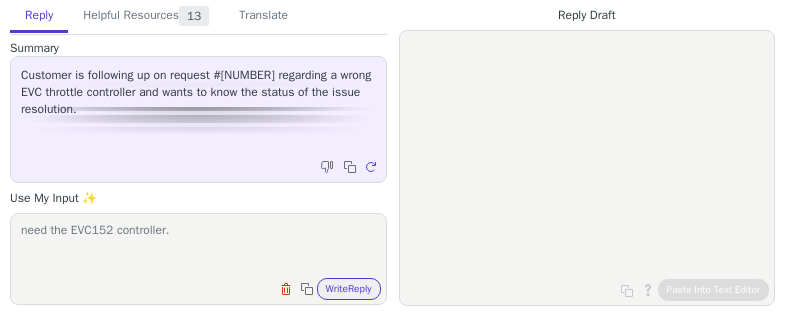 paste on "https://www.carmodsaustralia.com.au/Ultimate9-Throttle-Controllers-EVC152-Ultimate9-EVC-Throttle-Controller-Falcon-Audi" 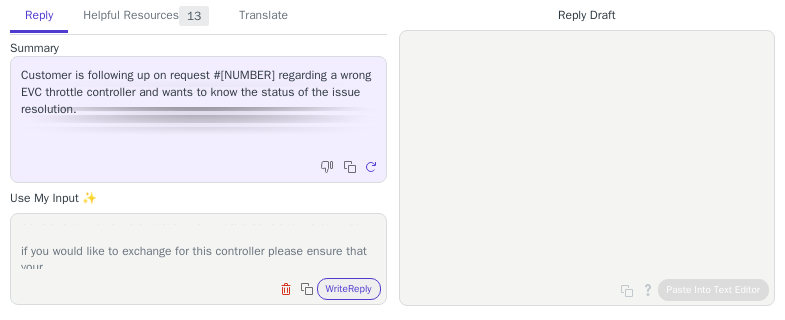 scroll, scrollTop: 124, scrollLeft: 0, axis: vertical 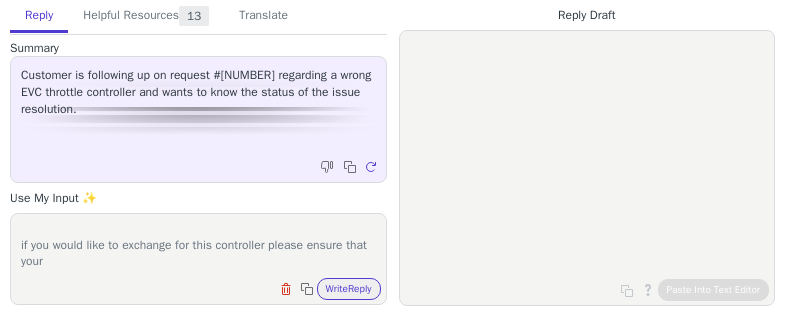 click on "Hi,
I heard back from the supplier and they informed me you actually need the EVC152 controller.
https://www.carmodsaustralia.com.au/Ultimate9-Throttle-Controllers-EVC152-Ultimate9-EVC-Throttle-Controller-Falcon-Audi
if you would like to exchange for this controller please ensure that your" at bounding box center [198, 246] 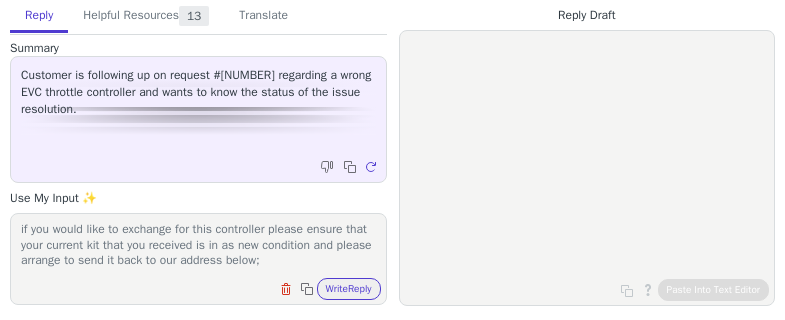 scroll, scrollTop: 186, scrollLeft: 0, axis: vertical 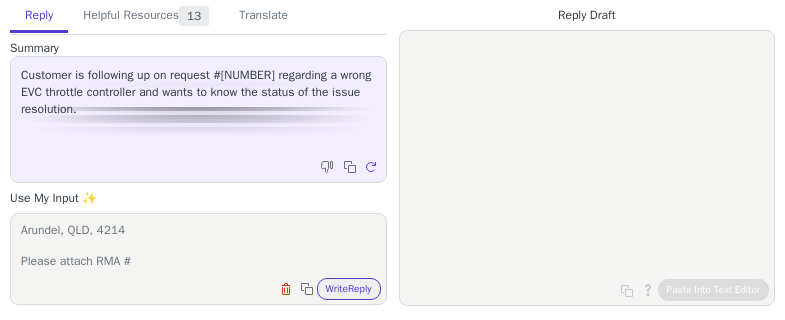 click on "Hi,
I heard back from the supplier and they informed me you actually need the EVC152 controller.
https://www.carmodsaustralia.com.au/Ultimate9-Throttle-Controllers-EVC152-Ultimate9-EVC-Throttle-Controller-Falcon-Audi
if you would like to exchange for this controller please ensure that your current kit that you received is in as new condition and please arrange to send it back to our address below;
Car Mods Australia
3/24 Technology Drive,
Arundel, QLD, 4214
Please attach RMA #" at bounding box center (198, 246) 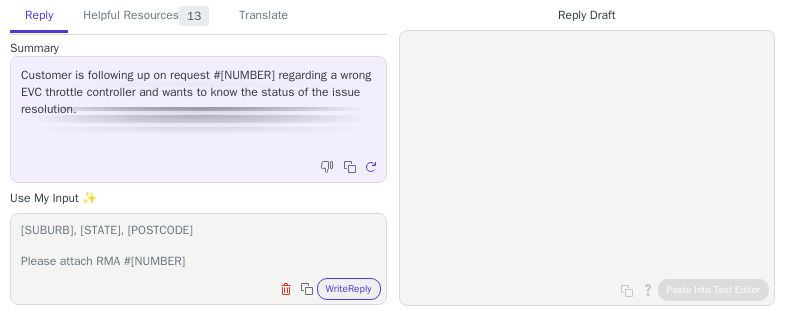 click on "Hi,
I heard back from the supplier and they informed me you actually need the EVC152 controller.
https://www.carmodsaustralia.com.au/Ultimate9-Throttle-Controllers-EVC152-Ultimate9-EVC-Throttle-Controller-Falcon-Audi
if you would like to exchange for this controller please ensure that your current kit that you received is in as new condition and please arrange to send it back to our address below;
Car Mods Australia
3/24 Technology Drive,
[SUBURB], [STATE], [POSTCODE]
Please attach RMA #[NUMBER]" at bounding box center (198, 246) 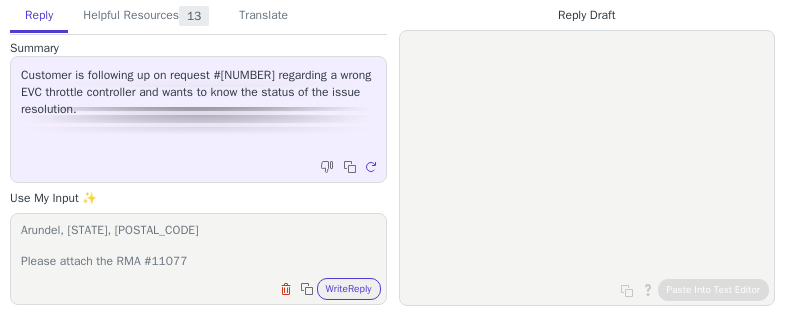click on "Hi,
I heard back from the supplier and they informed me you actually need the EVC152 controller.
https://www.carmodsaustralia.com.au/Ultimate9-Throttle-Controllers-EVC152-Ultimate9-EVC-Throttle-Controller-Falcon-Audi
if you would like to exchange for this controller please ensure that your current kit that you received is in as new condition and please arrange to send it back to our address below;
Car Mods Australia
3/24 Technology Drive,
Arundel, [STATE], [POSTAL_CODE]
Please attach the RMA #11077" at bounding box center (198, 246) 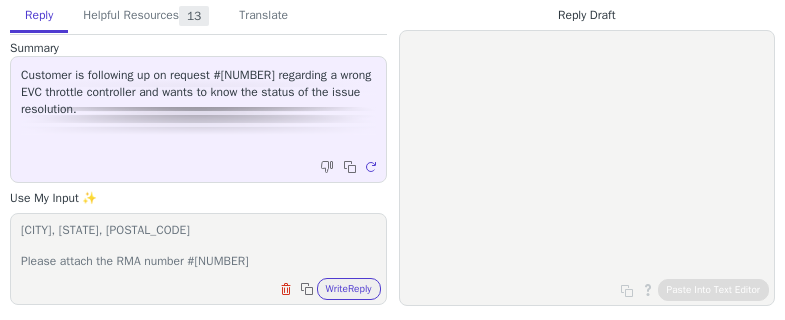 click on "Hi,
I heard back from the supplier and they informed me you actually need the EVC152 controller.
https://www.carmodsaustralia.com.au/Ultimate9-Throttle-Controllers-EVC152-Ultimate9-EVC-Throttle-Controller-Falcon-Audi
if you would like to exchange for this controller please ensure that your current kit that you received is in as new condition and please arrange to send it back to our address below;
Car Mods Australia
[NUMBER] [STREET],
[CITY], [STATE], [POSTAL_CODE]
Please attach the RMA number #[NUMBER]" at bounding box center (198, 246) 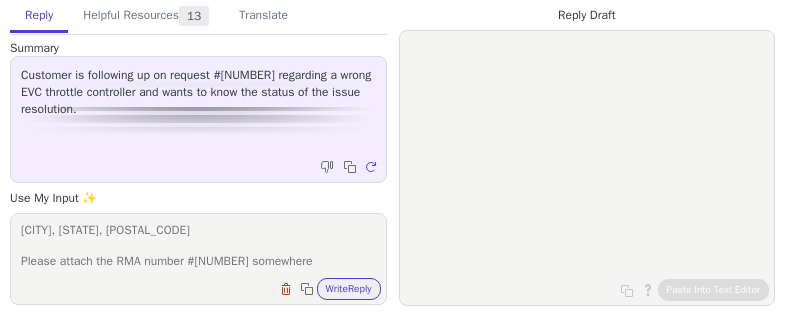 click on "Hi,
I heard back from the supplier and they informed me you actually need the EVC152 controller.
https://www.carmodsaustralia.com.au/Ultimate9-Throttle-Controllers-EVC152-Ultimate9-EVC-Throttle-Controller-Falcon-Audi
if you would like to exchange for this controller please ensure that your current kit that you received is in as new condition and please arrange to send it back to our address below;
Car Mods Australia
[NUMBER]/[NUMBER] [STREET],
[CITY], [STATE], [POSTAL_CODE]
Please attach the RMA number #[NUMBER] somewhere" at bounding box center [198, 246] 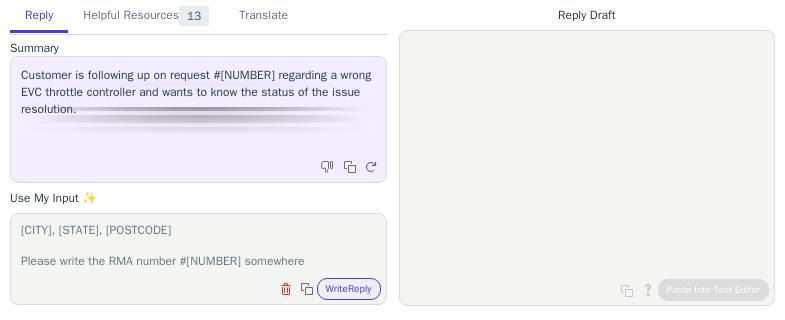 click on "Hi,
I heard back from the supplier and they informed me you actually need the EVC152 controller.
https://www.carmodsaustralia.com.au/Ultimate9-Throttle-Controllers-EVC152-Ultimate9-EVC-Throttle-Controller-Falcon-Audi
if you would like to exchange for this controller please ensure that your current kit that you received is in as new condition and please arrange to send it back to our address below;
Car Mods Australia
[NUMBER] [STREET],
[CITY], [STATE], [POSTCODE]
Please write the RMA number #[NUMBER] somewhere" at bounding box center [198, 246] 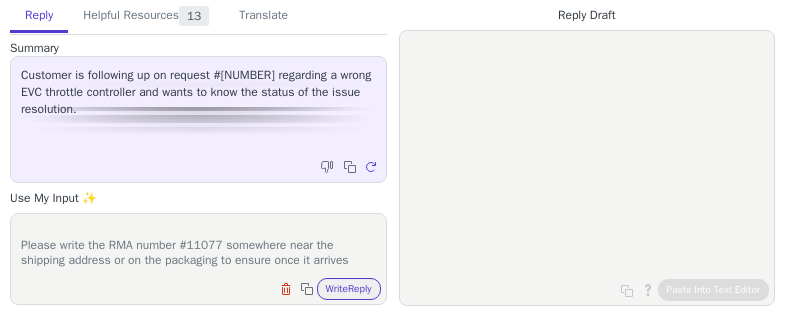 scroll, scrollTop: 279, scrollLeft: 0, axis: vertical 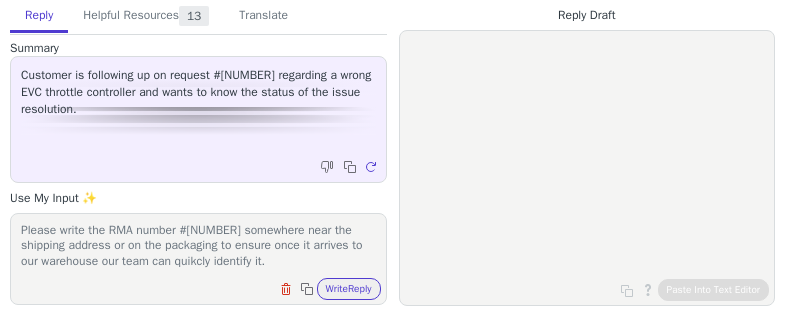 click on "Hi,
I heard back from the supplier and they informed me you actually need the EVC152 controller.
https://www.carmodsaustralia.com.au/Ultimate9-Throttle-Controllers-EVC152-Ultimate9-EVC-Throttle-Controller-Falcon-Audi
if you would like to exchange for this controller please ensure that your current kit that you received is in as new condition and please arrange to send it back to our address below;
Car Mods Australia
[NUMBER] [STREET],
[CITY], [STATE], [POSTCODE]
Please write the RMA number #[NUMBER] somewhere near the shipping address or on the packaging to ensure once it arrives to our warehouse our team can quikcly identify it." at bounding box center (198, 246) 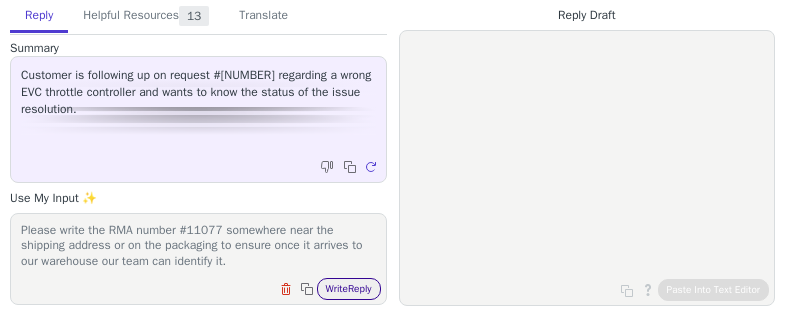 type on "Hi,
I heard back from the supplier and they informed me you actually need the EVC152 controller.
https://www.carmodsaustralia.com.au/Ultimate9-Throttle-Controllers-EVC152-Ultimate9-EVC-Throttle-Controller-Falcon-Audi
if you would like to exchange for this controller please ensure that your current kit that you received is in as new condition and please arrange to send it back to our address below;
Car Mods Australia
3/24 Technology Drive,
Arundel, [STATE], [POSTCODE]
Please write the RMA number #11077 somewhere near the shipping address or on the packaging to ensure once it arrives to our warehouse our team can identify it." 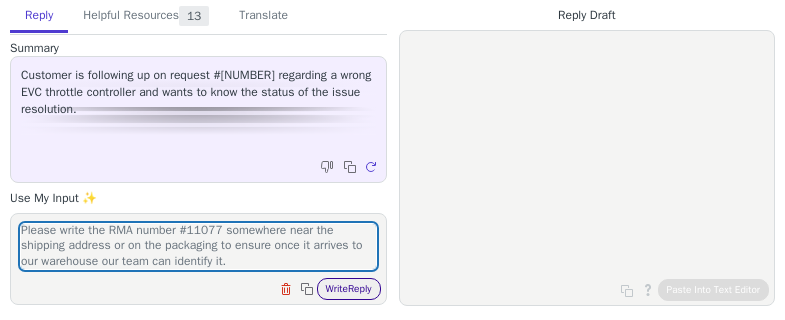 click on "Write  Reply" at bounding box center (349, 289) 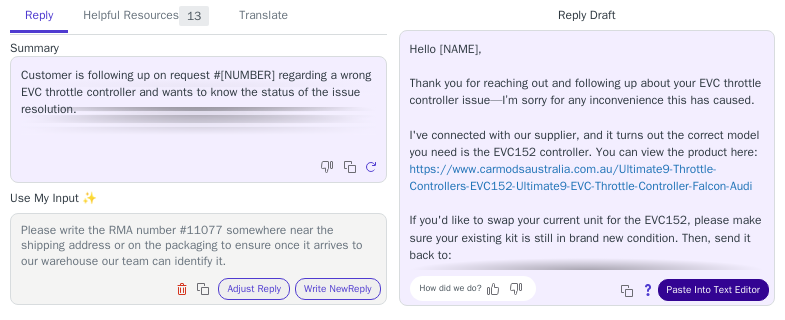 click on "Paste Into Text Editor" at bounding box center (713, 290) 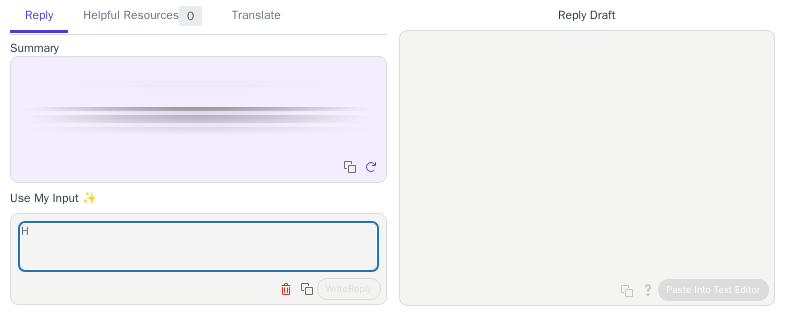 scroll, scrollTop: 0, scrollLeft: 0, axis: both 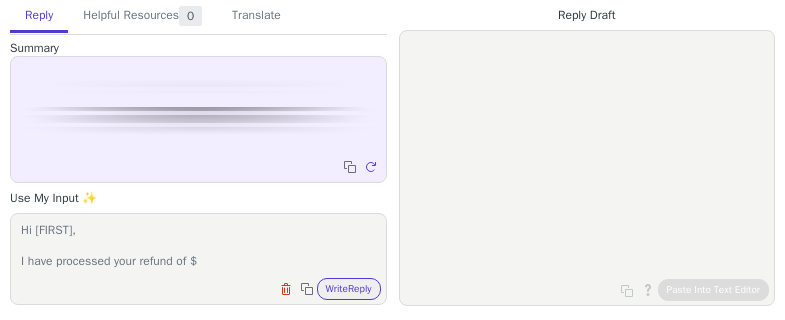 paste on "96.33" 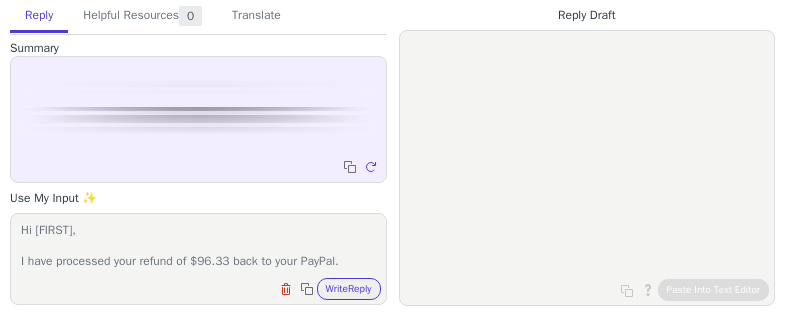 scroll, scrollTop: 17, scrollLeft: 0, axis: vertical 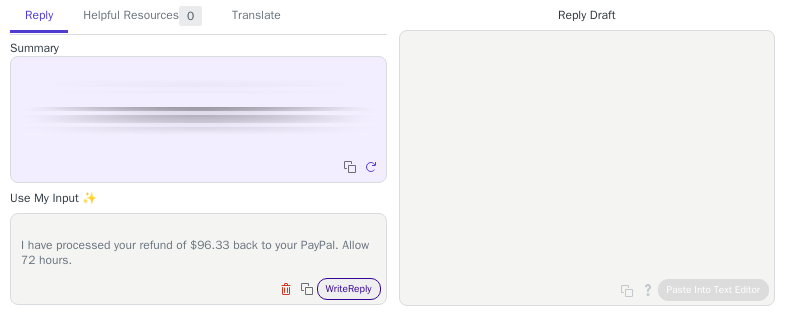 type on "Hi [FIRST],
I have processed your refund of $96.33 back to your PayPal. Allow 72 hours." 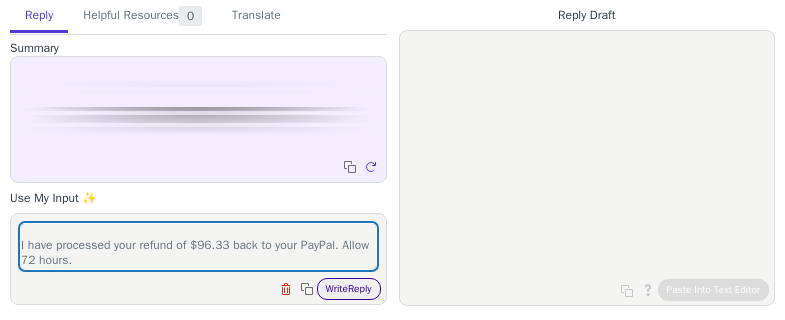 click on "Write  Reply" at bounding box center (349, 289) 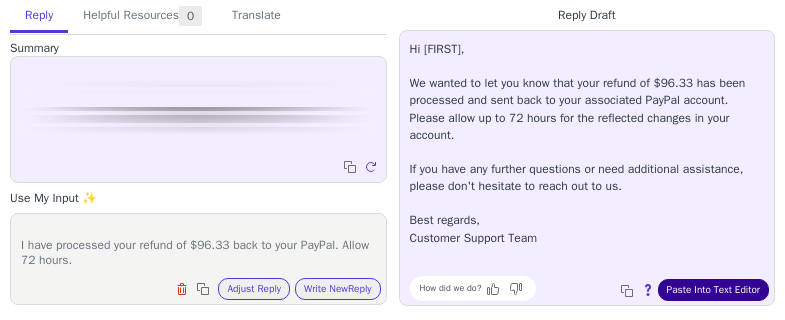 click on "Paste Into Text Editor" at bounding box center [713, 290] 